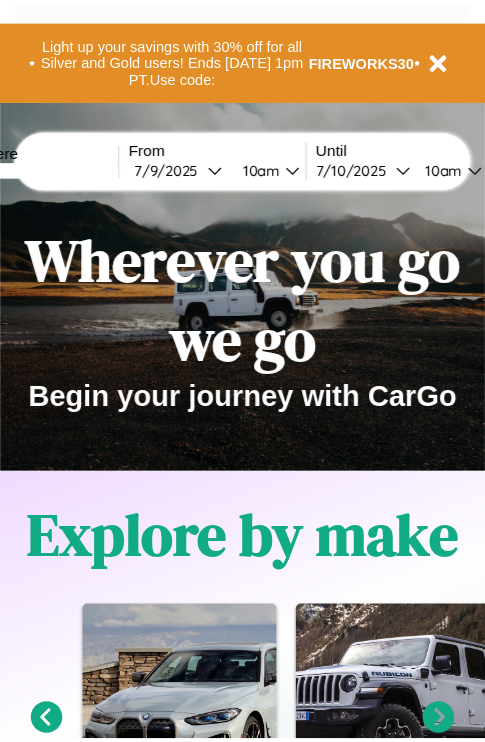 scroll, scrollTop: 0, scrollLeft: 0, axis: both 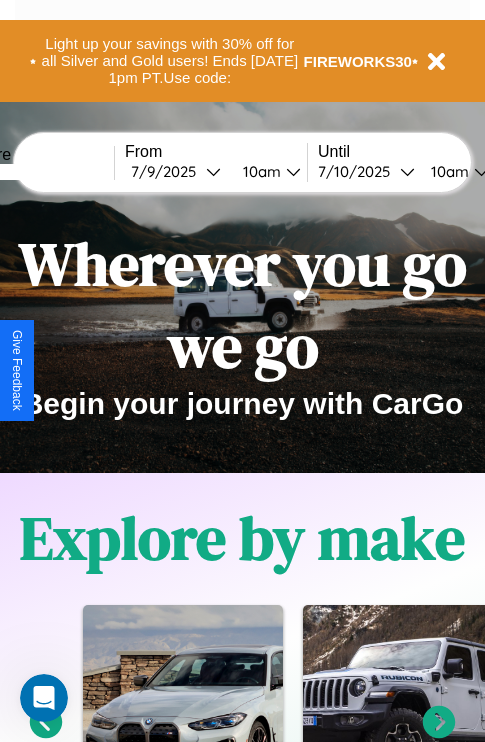 click at bounding box center [39, 172] 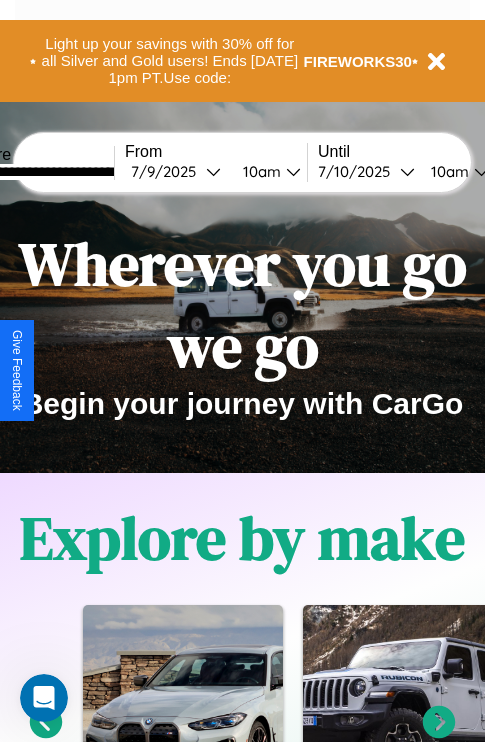 type on "**********" 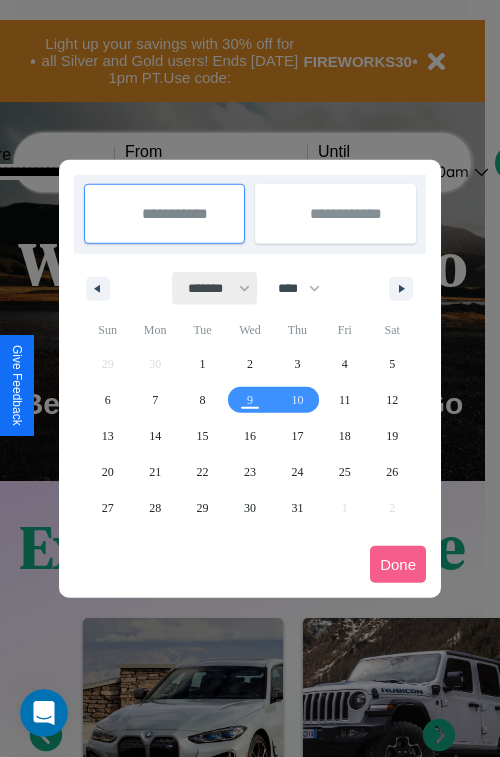 click on "******* ******** ***** ***** *** **** **** ****** ********* ******* ******** ********" at bounding box center (215, 288) 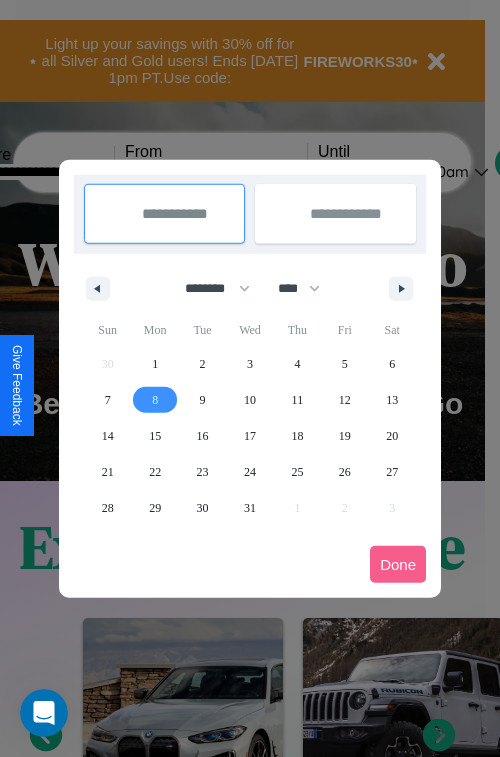 click on "8" at bounding box center (155, 400) 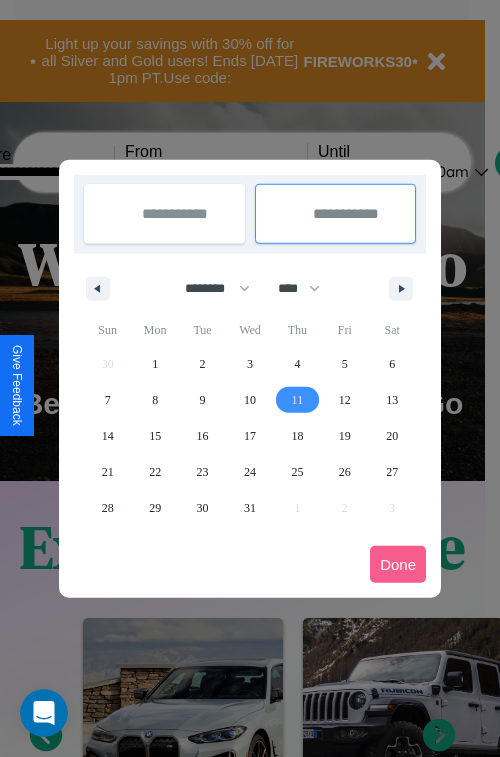 click on "11" at bounding box center [298, 400] 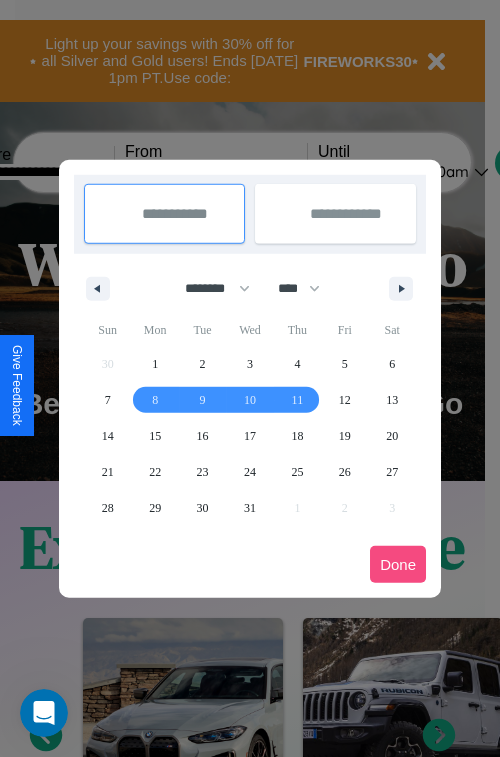 click on "Done" at bounding box center (398, 564) 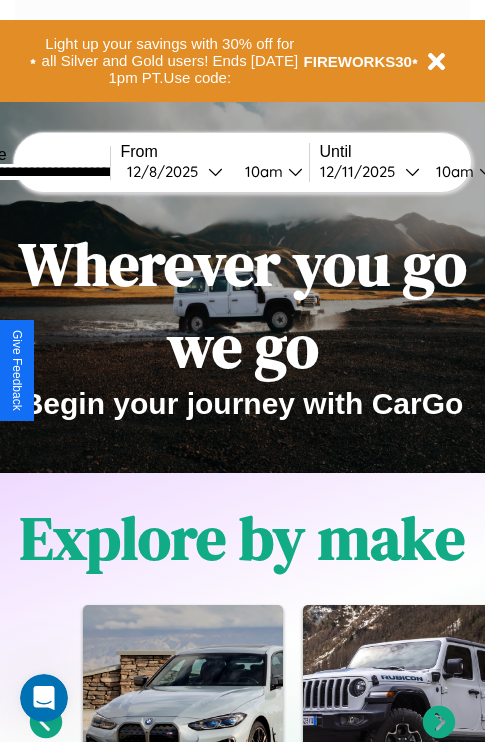 scroll, scrollTop: 0, scrollLeft: 76, axis: horizontal 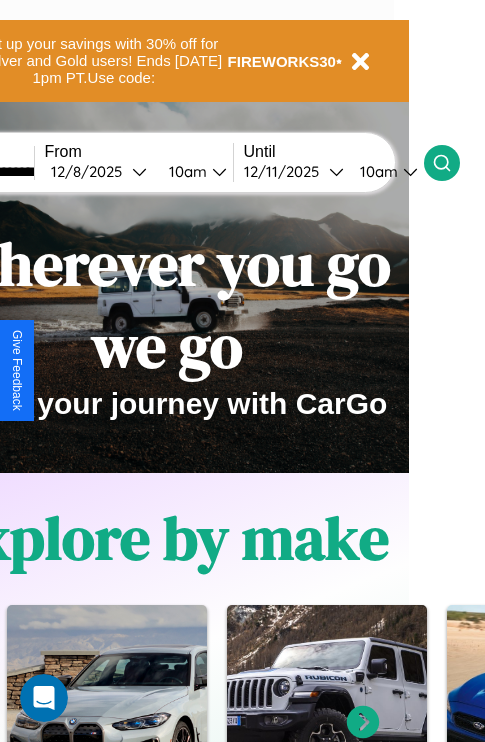 click 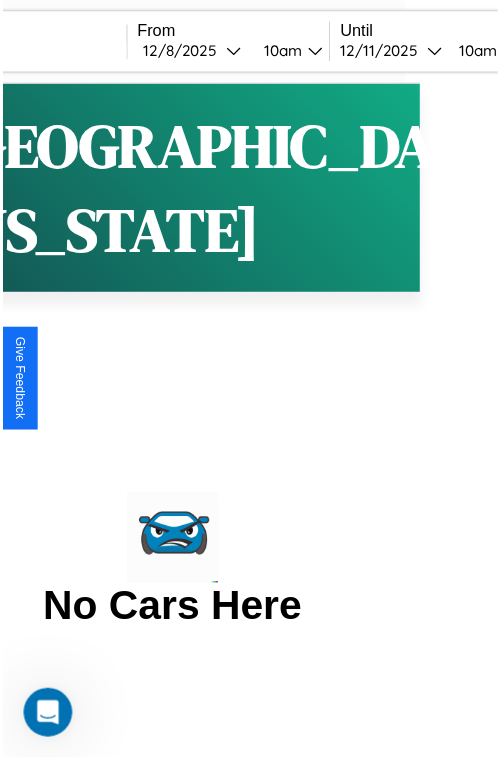 scroll, scrollTop: 0, scrollLeft: 0, axis: both 